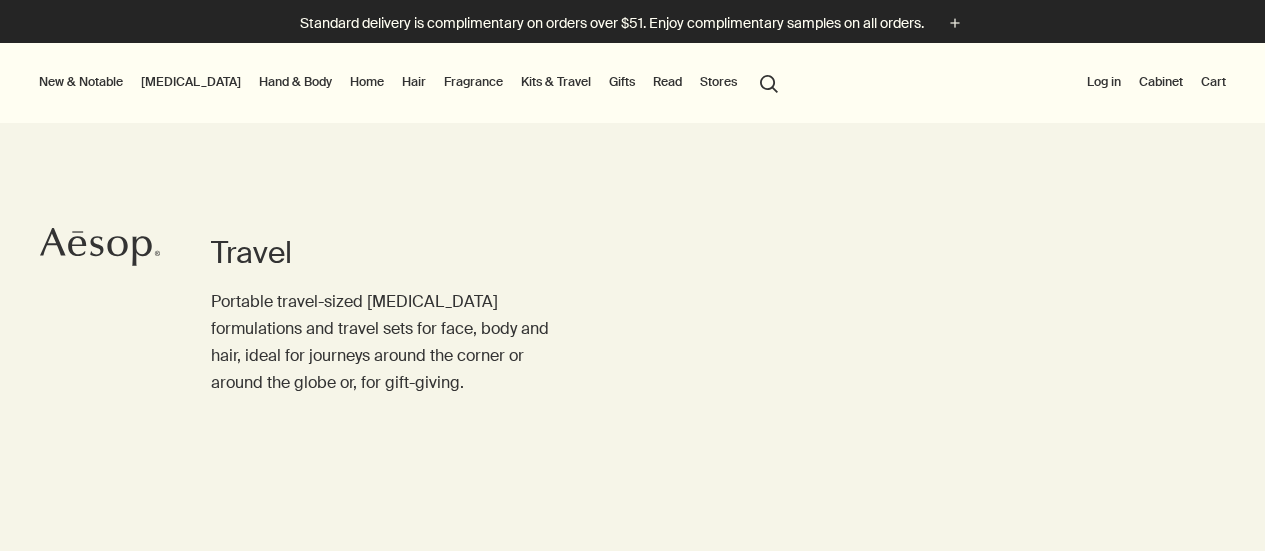 scroll, scrollTop: 0, scrollLeft: 0, axis: both 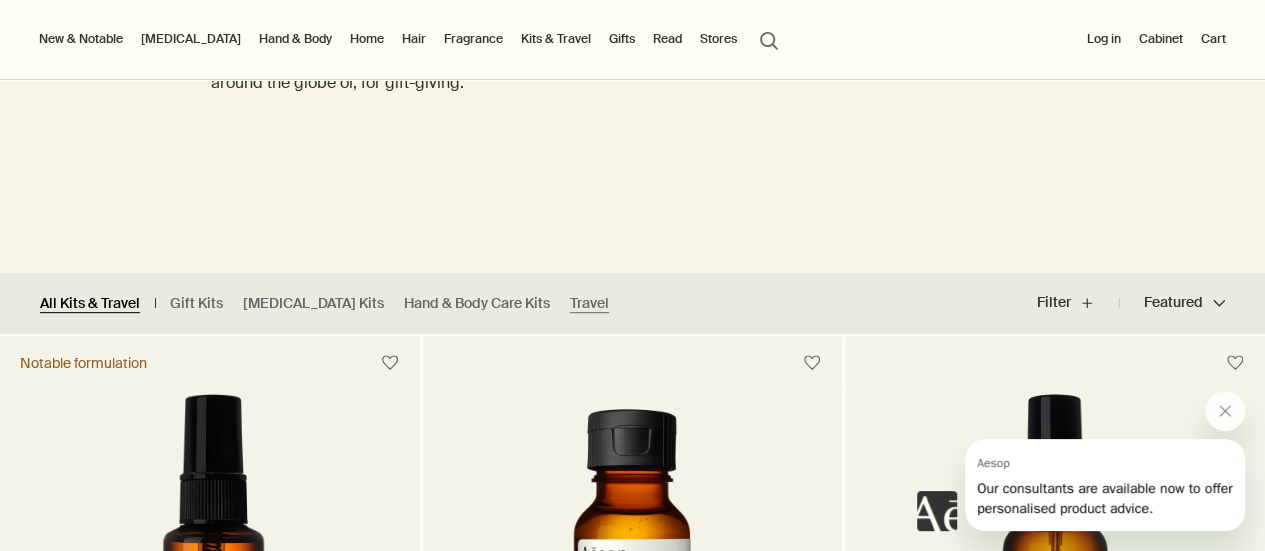 click on "All Kits & Travel" at bounding box center (90, 303) 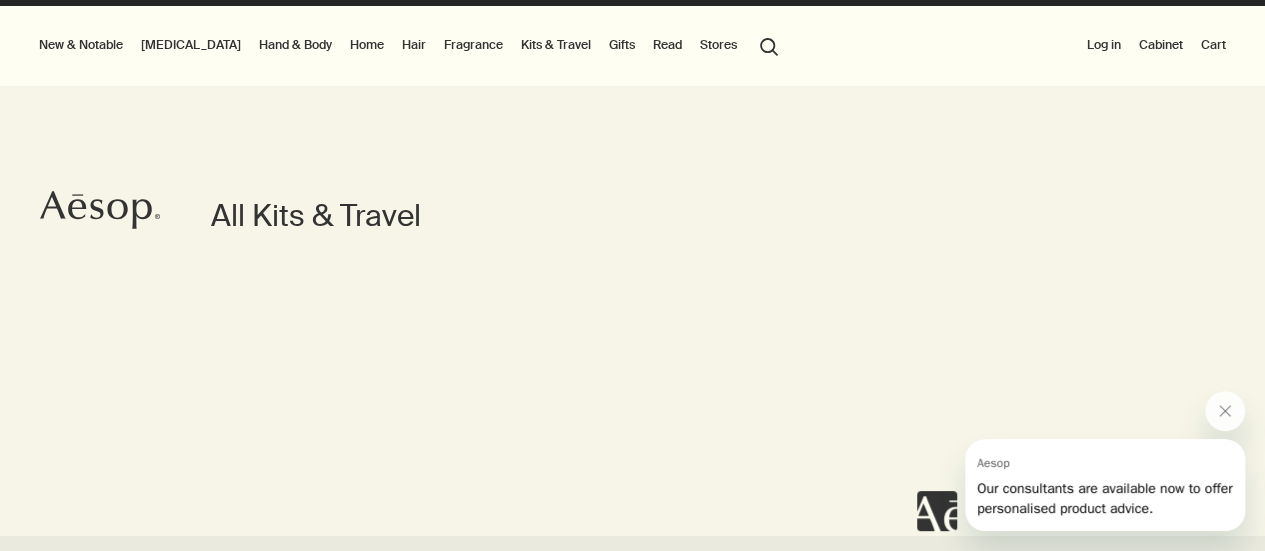 scroll, scrollTop: 0, scrollLeft: 0, axis: both 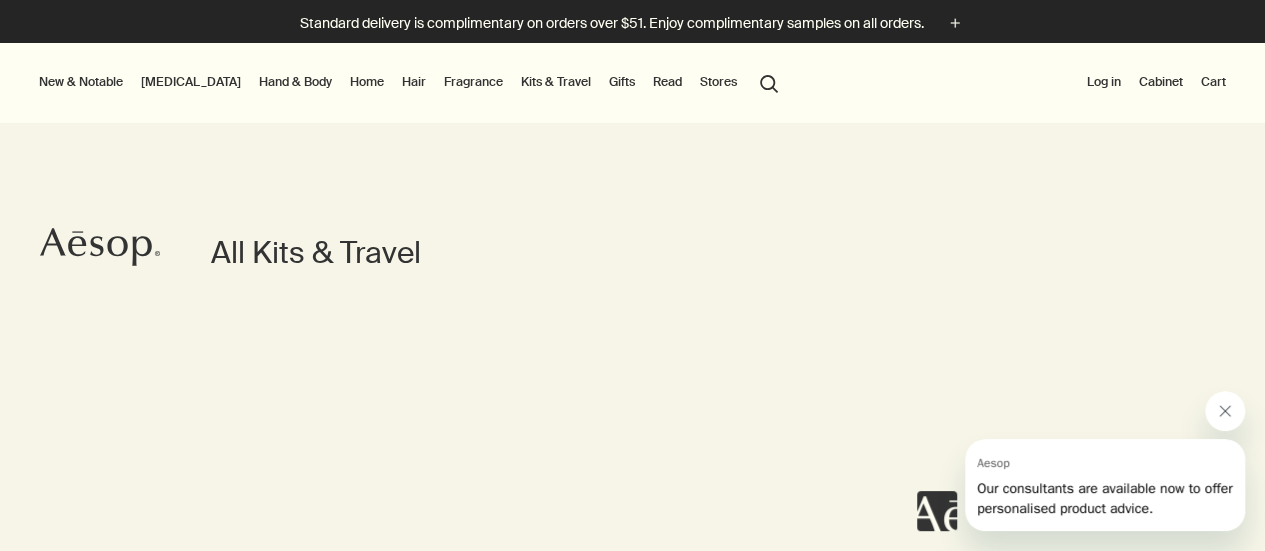 click 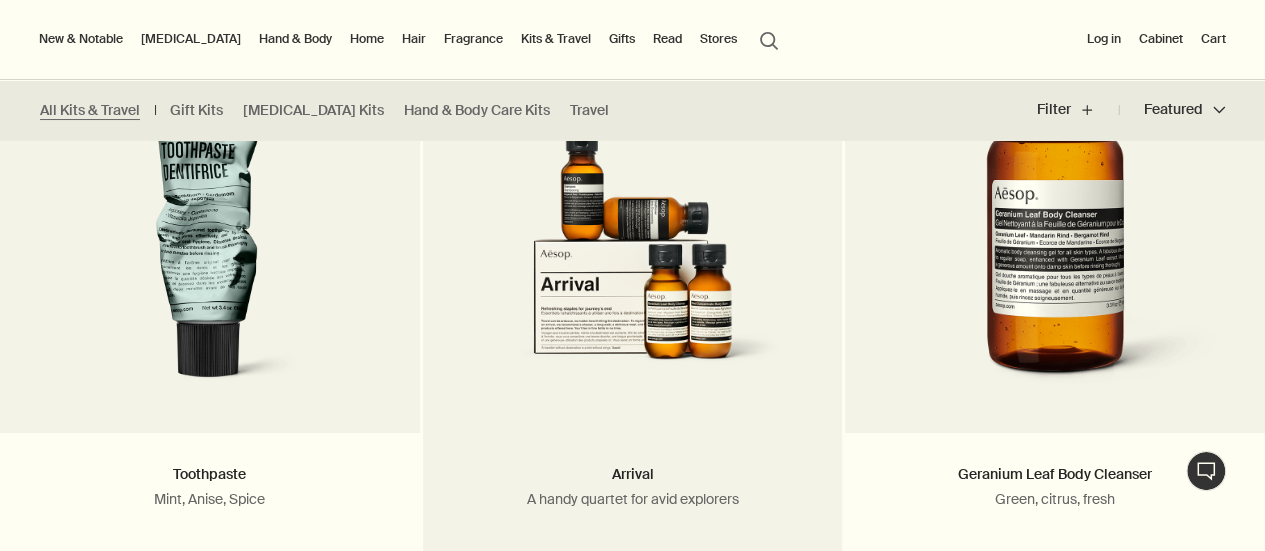 scroll, scrollTop: 3500, scrollLeft: 0, axis: vertical 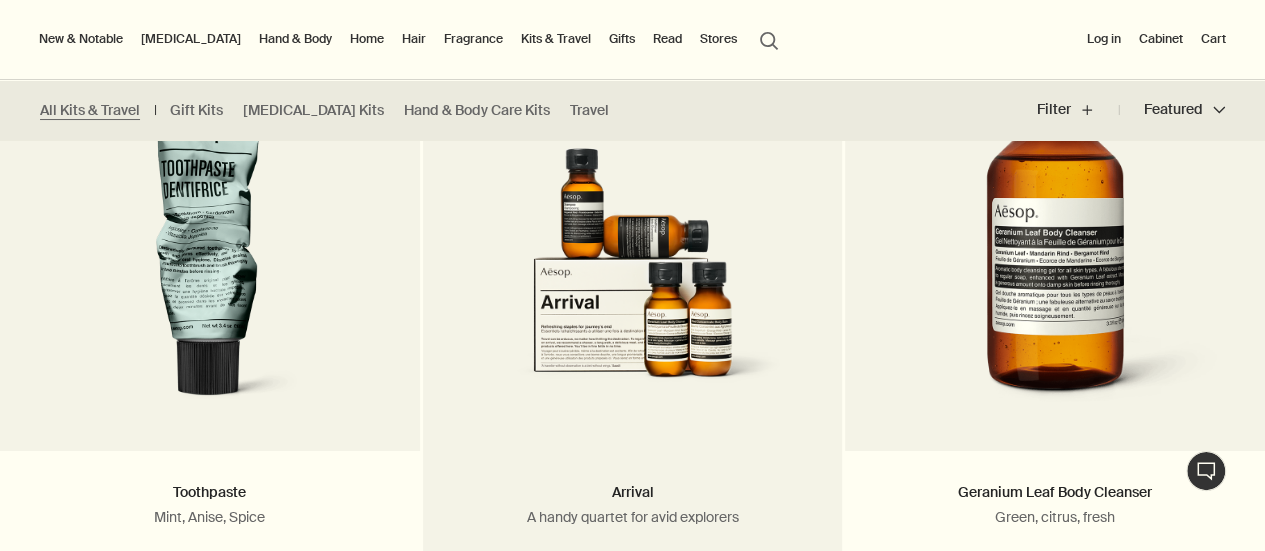 click at bounding box center (633, 264) 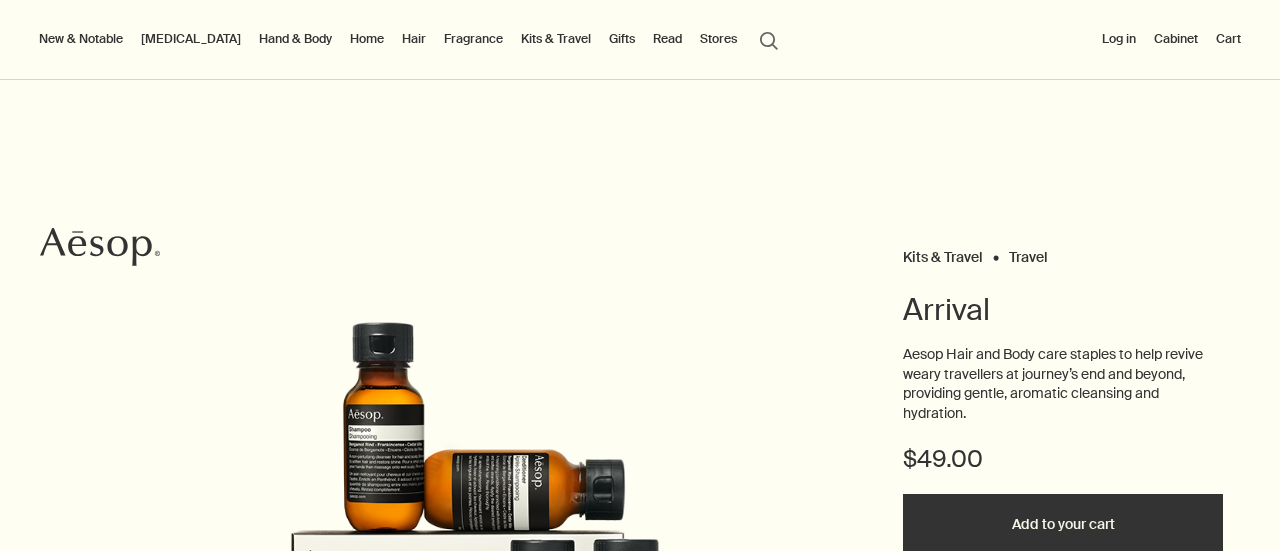scroll, scrollTop: 0, scrollLeft: 0, axis: both 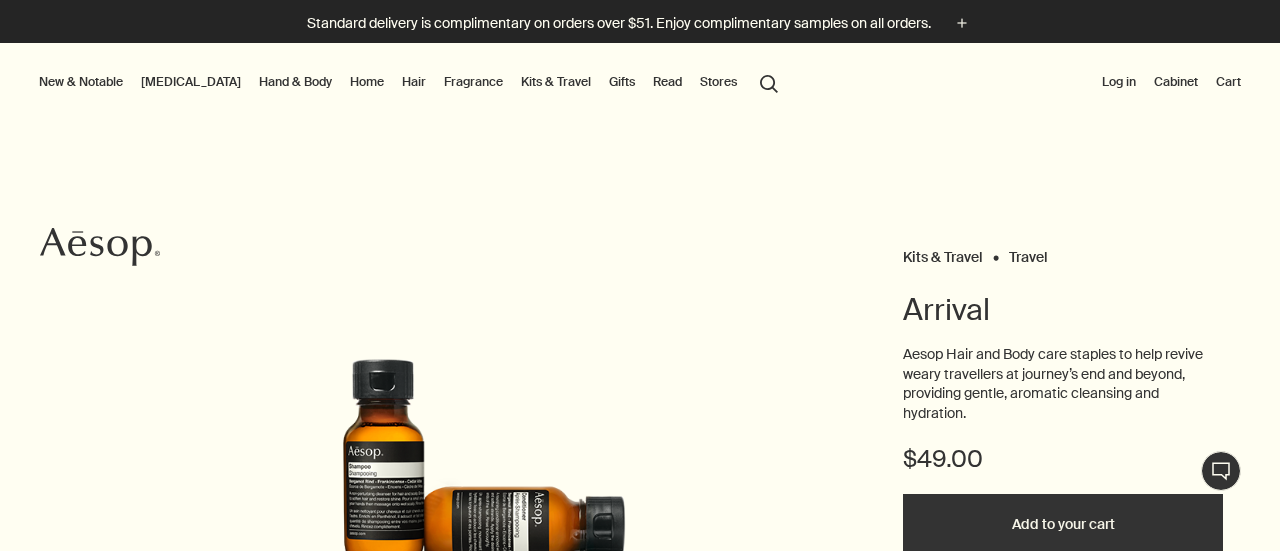 click on "Log in" at bounding box center [1119, 82] 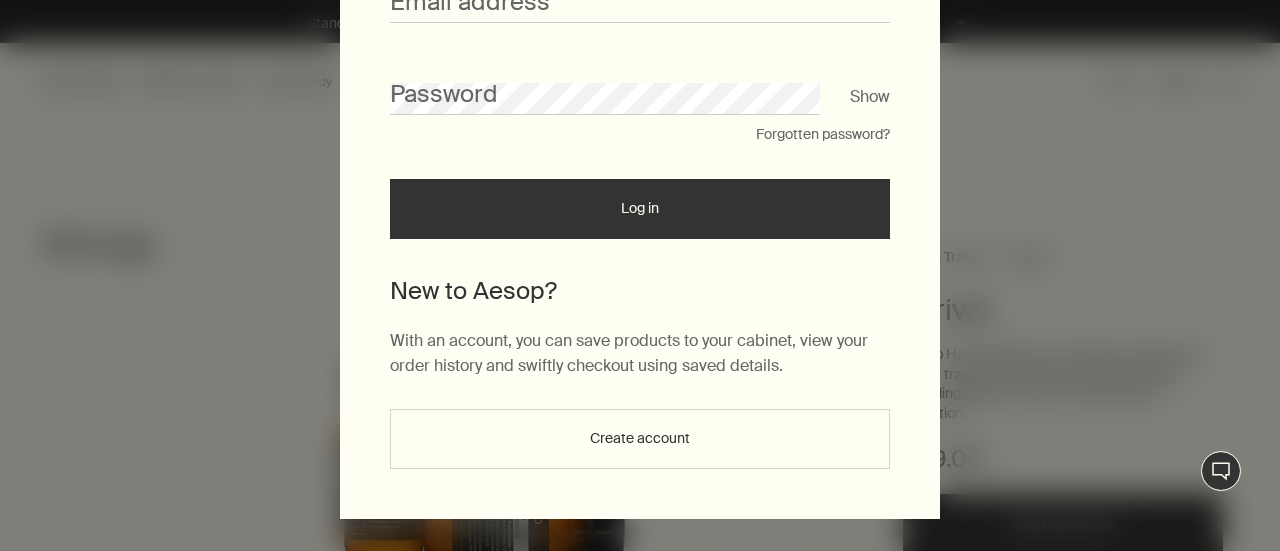 scroll, scrollTop: 273, scrollLeft: 0, axis: vertical 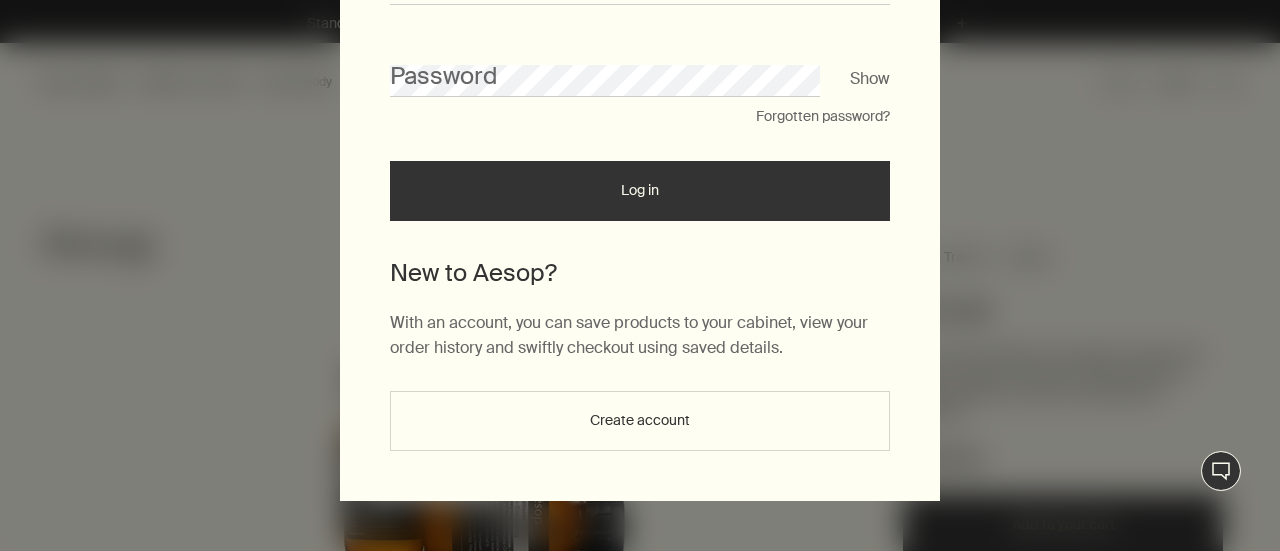 click on "Create account" at bounding box center (640, 421) 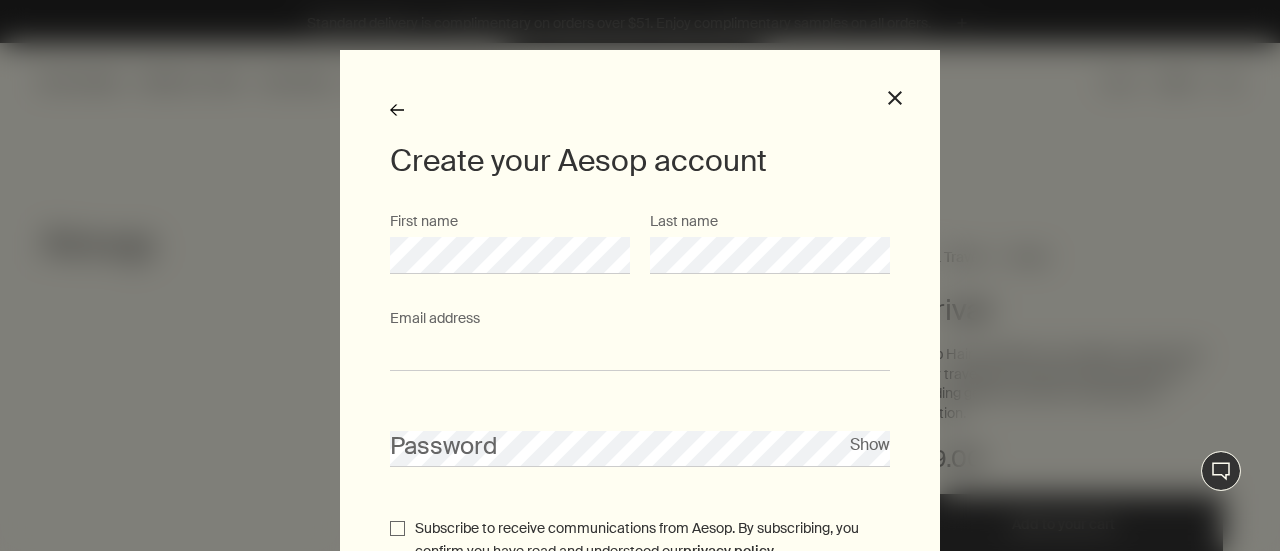 click on "Email address" at bounding box center [640, 352] 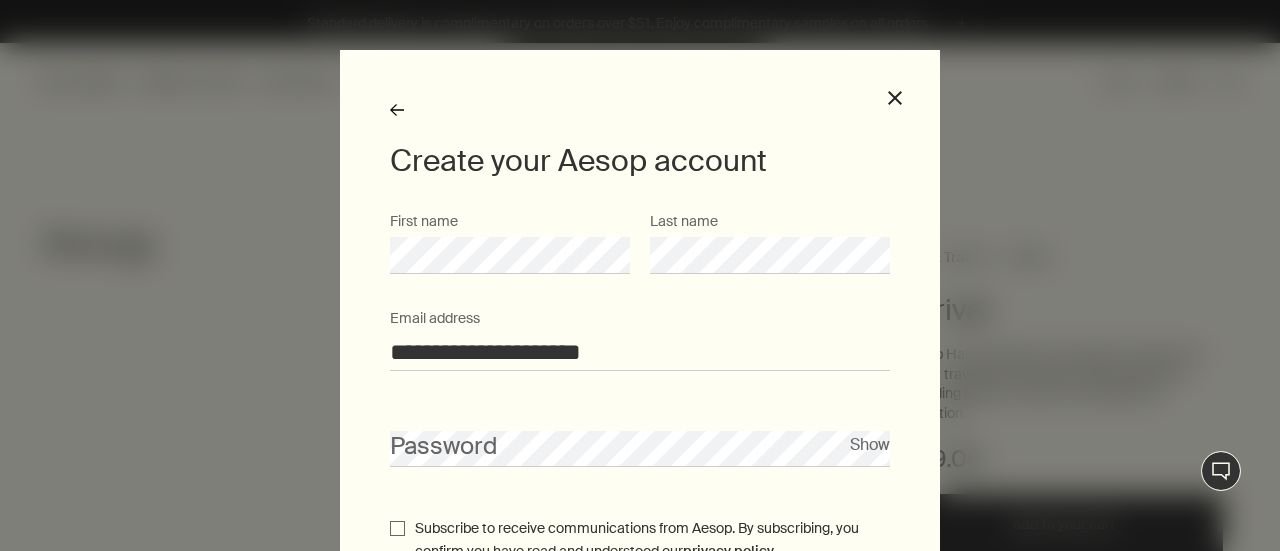 type on "**********" 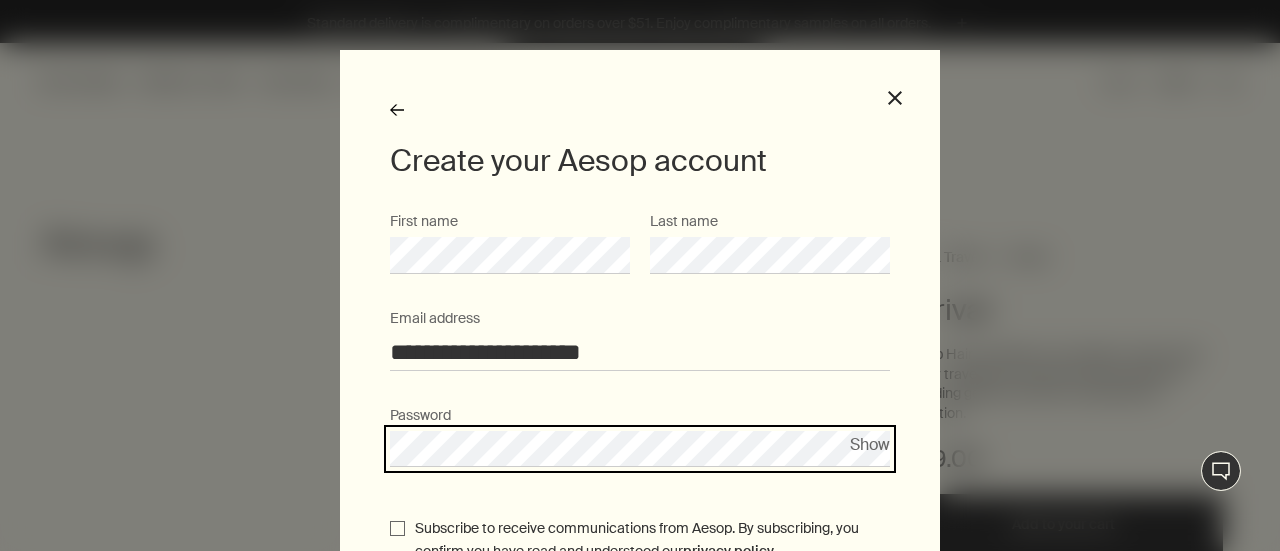 scroll, scrollTop: 200, scrollLeft: 0, axis: vertical 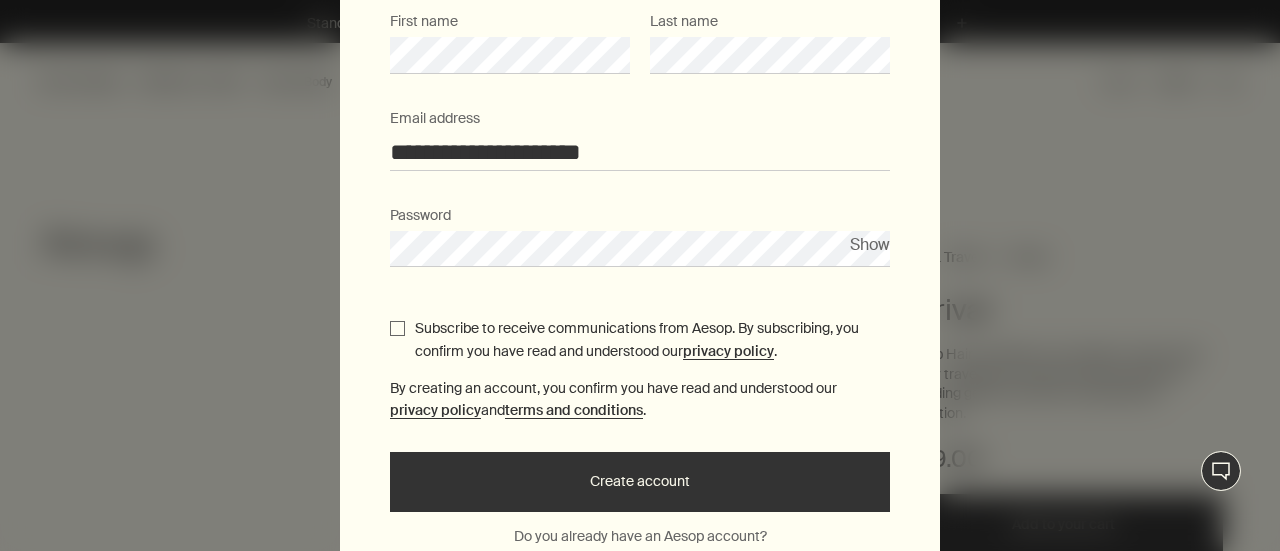 click on "Create account" at bounding box center (640, 482) 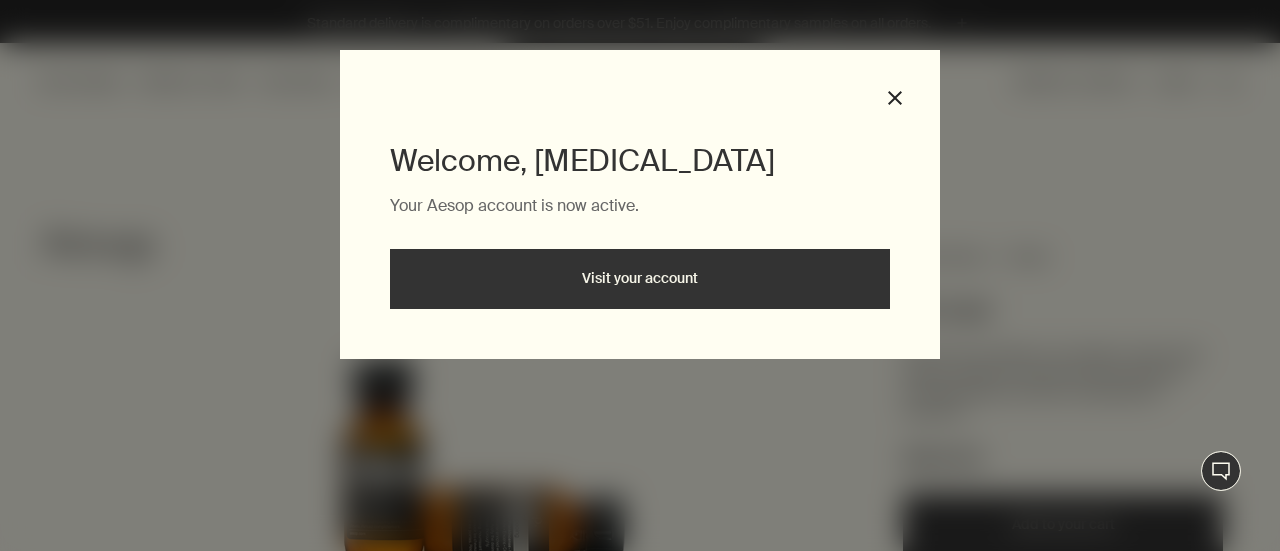 scroll, scrollTop: 0, scrollLeft: 0, axis: both 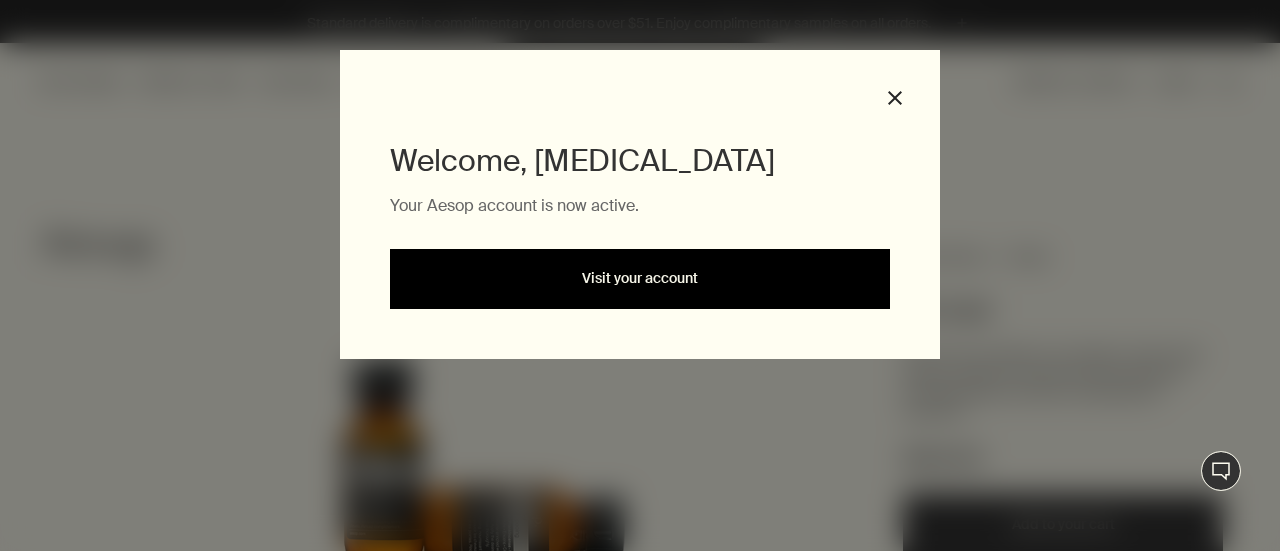 click on "Visit your account" at bounding box center [640, 279] 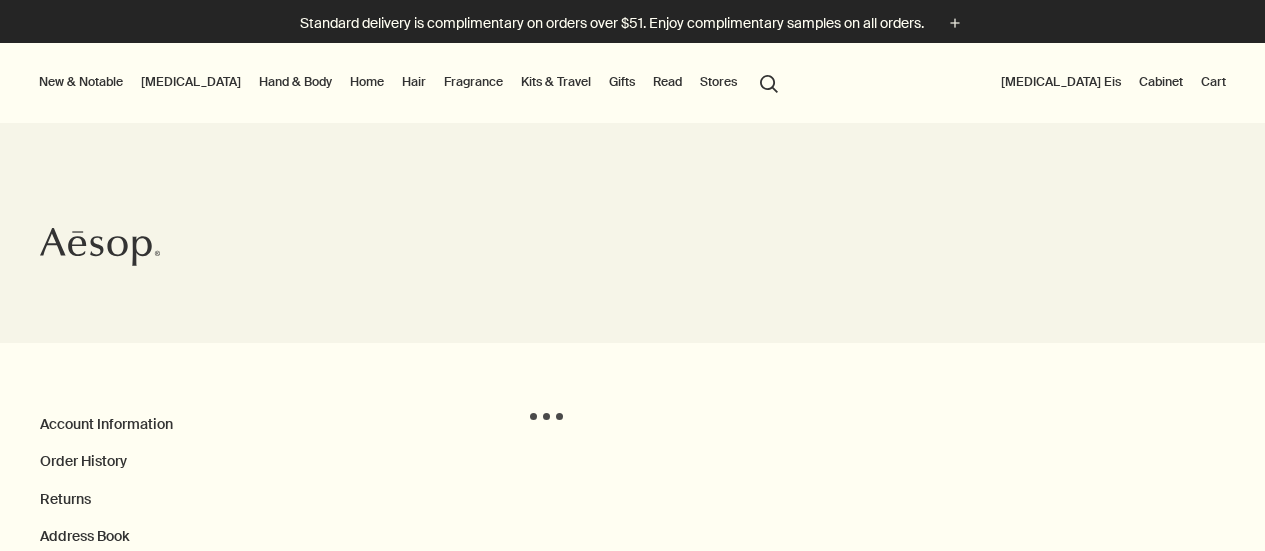 scroll, scrollTop: 0, scrollLeft: 0, axis: both 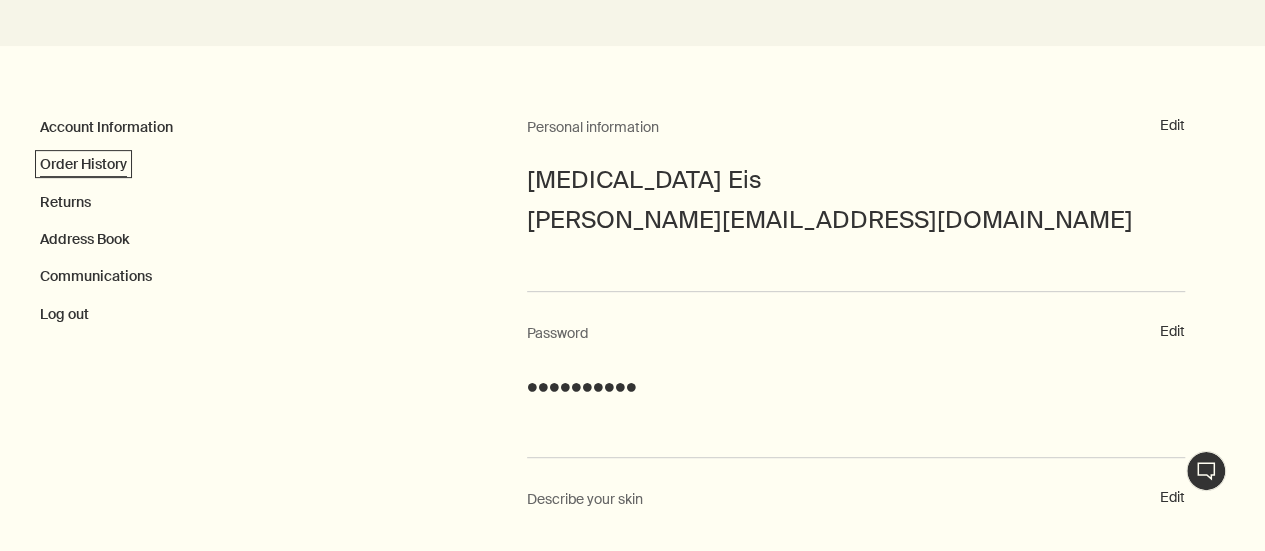click on "Order History" at bounding box center [83, 164] 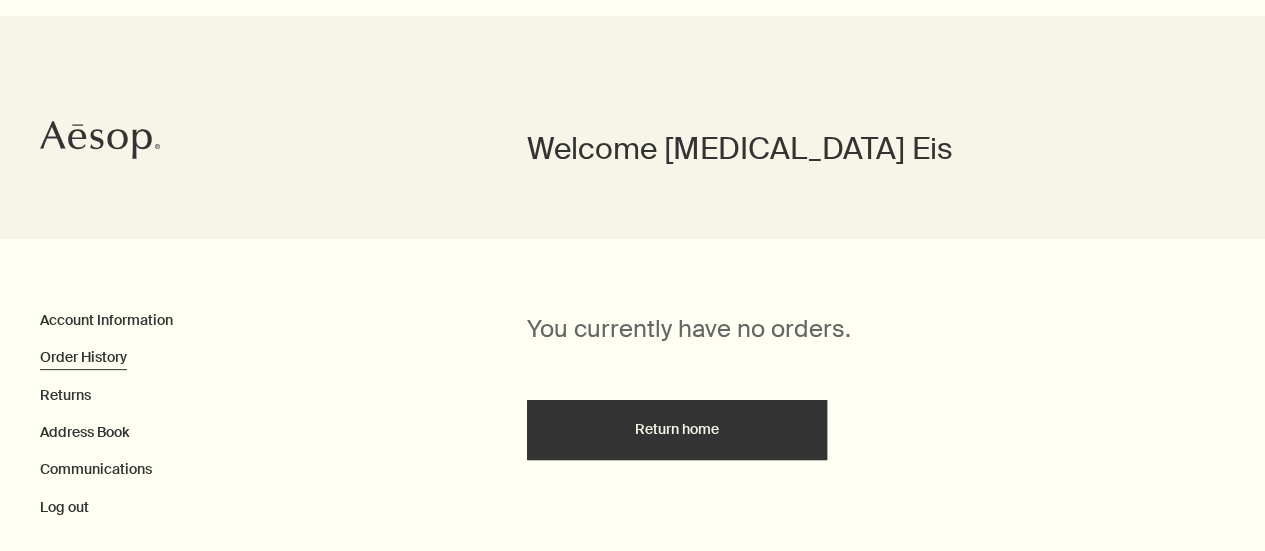 scroll, scrollTop: 300, scrollLeft: 0, axis: vertical 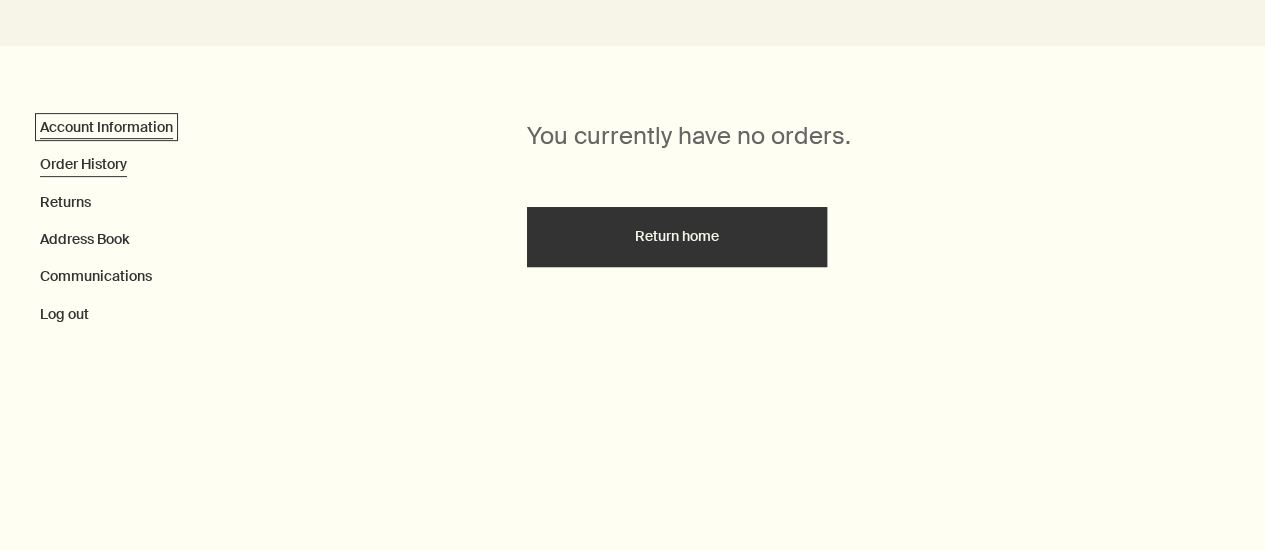 click on "Account Information" at bounding box center [106, 127] 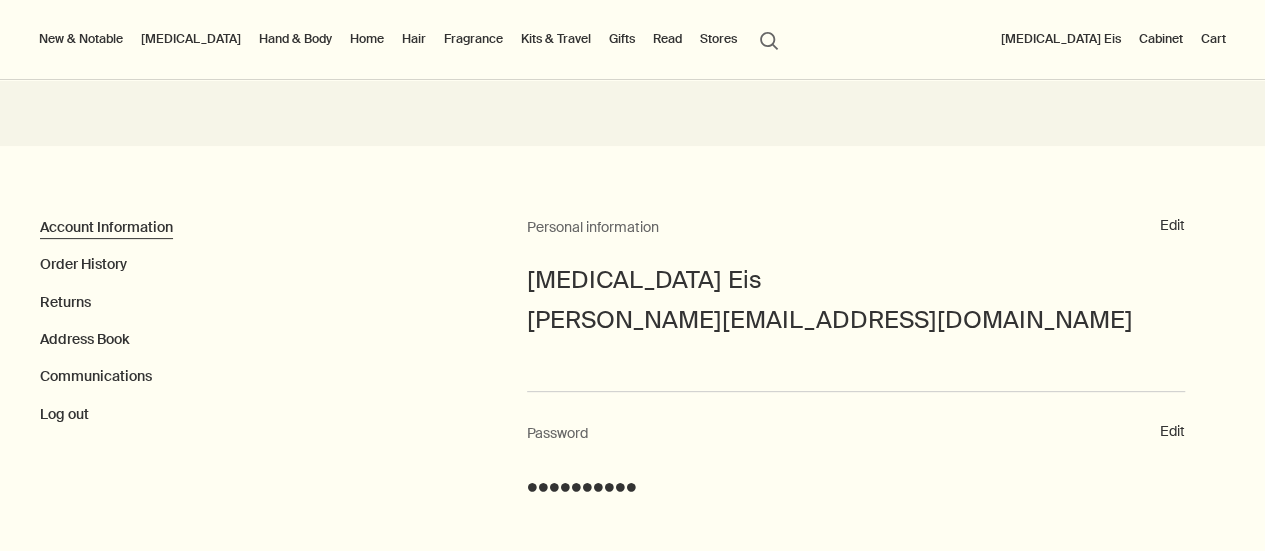 scroll, scrollTop: 0, scrollLeft: 0, axis: both 